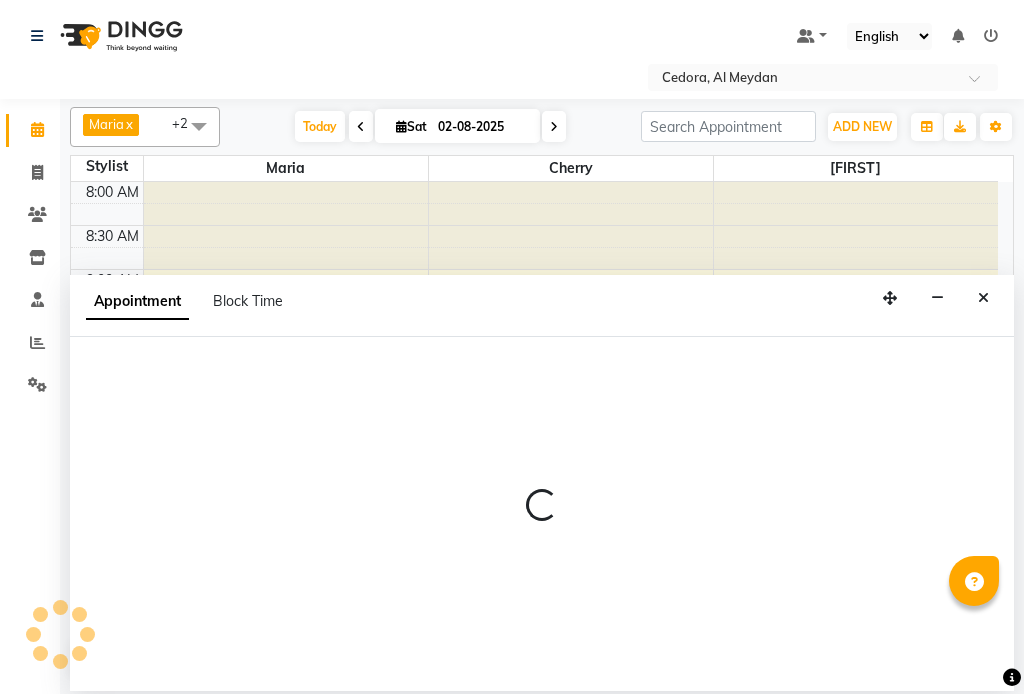 scroll, scrollTop: 0, scrollLeft: 0, axis: both 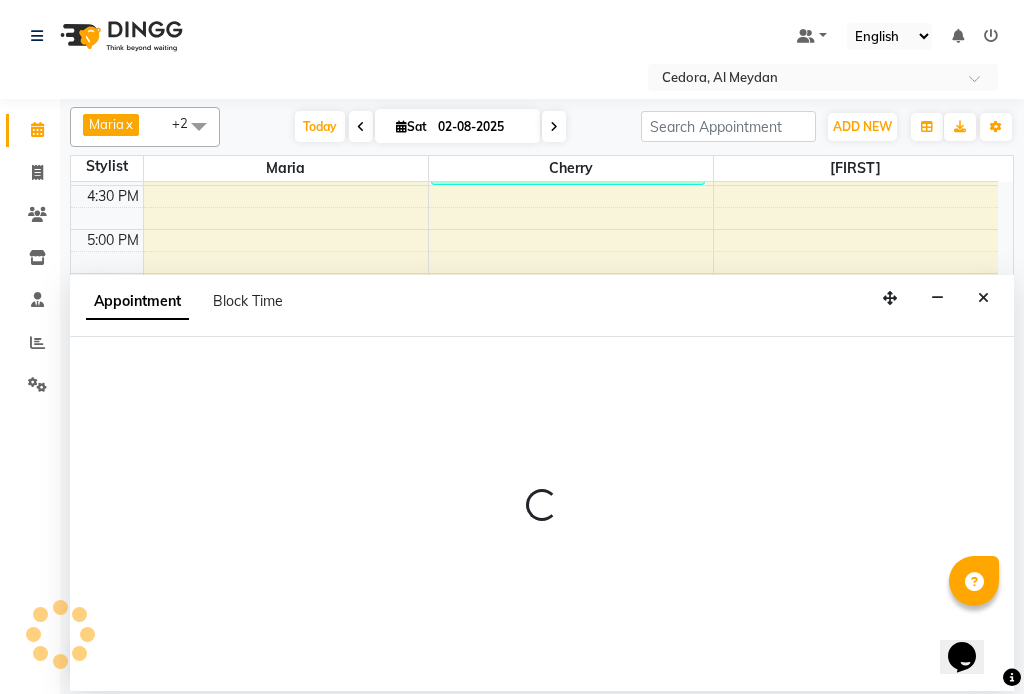 select on "540" 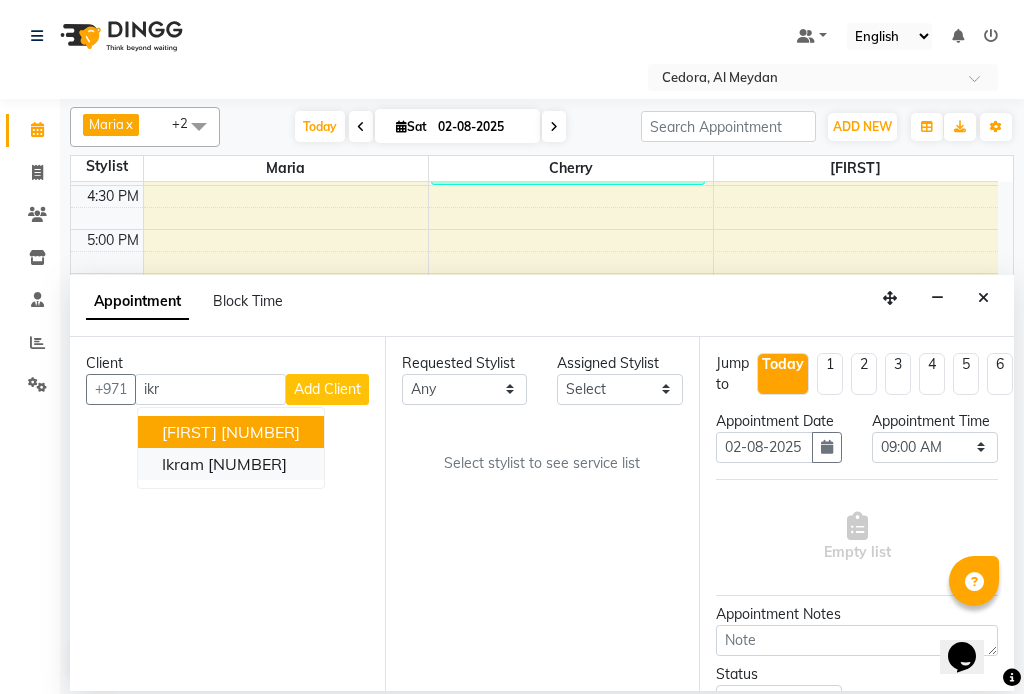 click on "[FIRST] [NUMBER]" at bounding box center [231, 464] 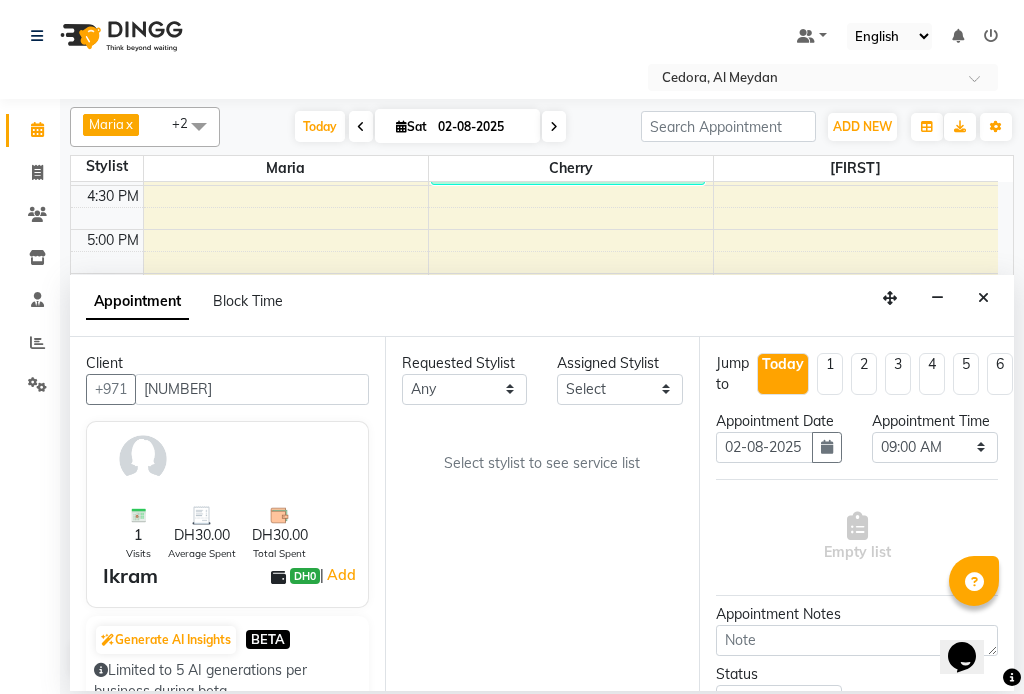 type on "[NUMBER]" 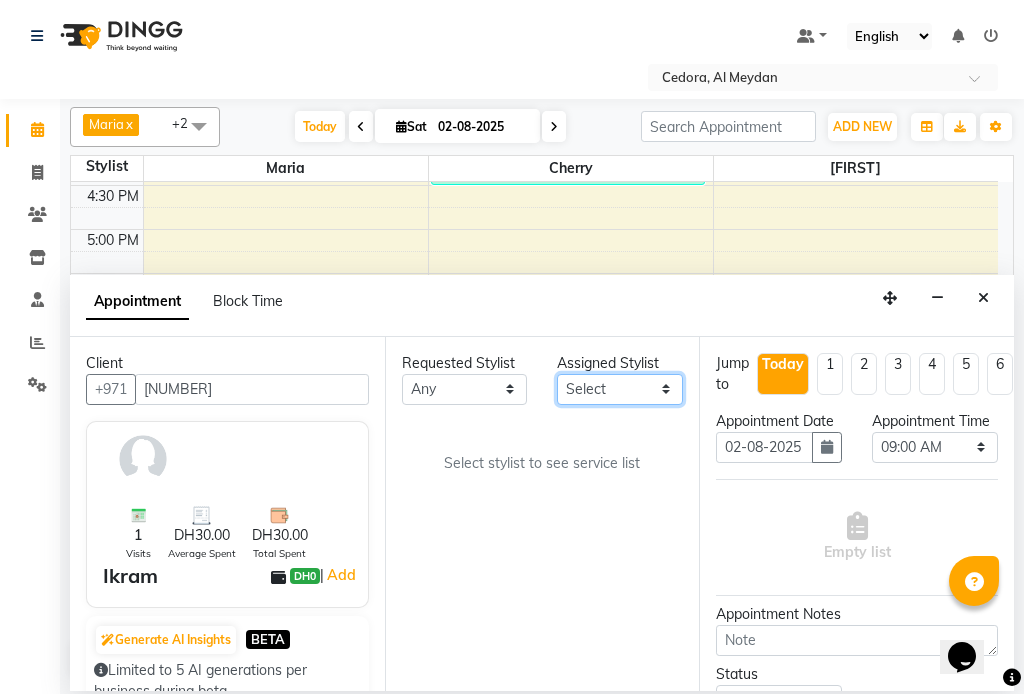 click on "Select Cherry [FIRST] [FIRST] [FIRST]" at bounding box center [620, 389] 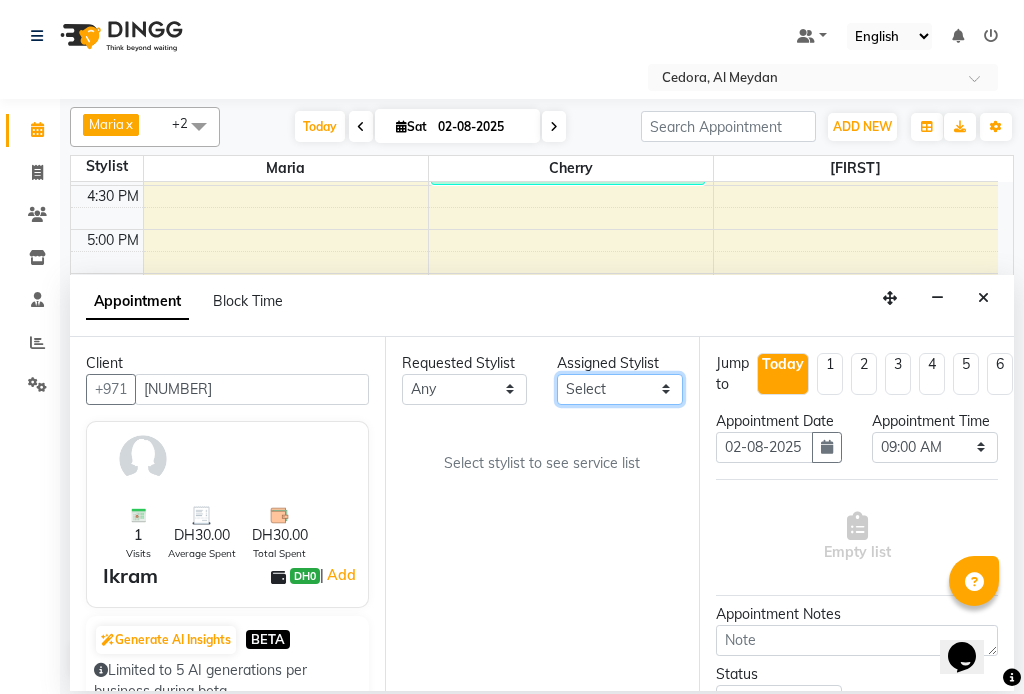 select on "36348" 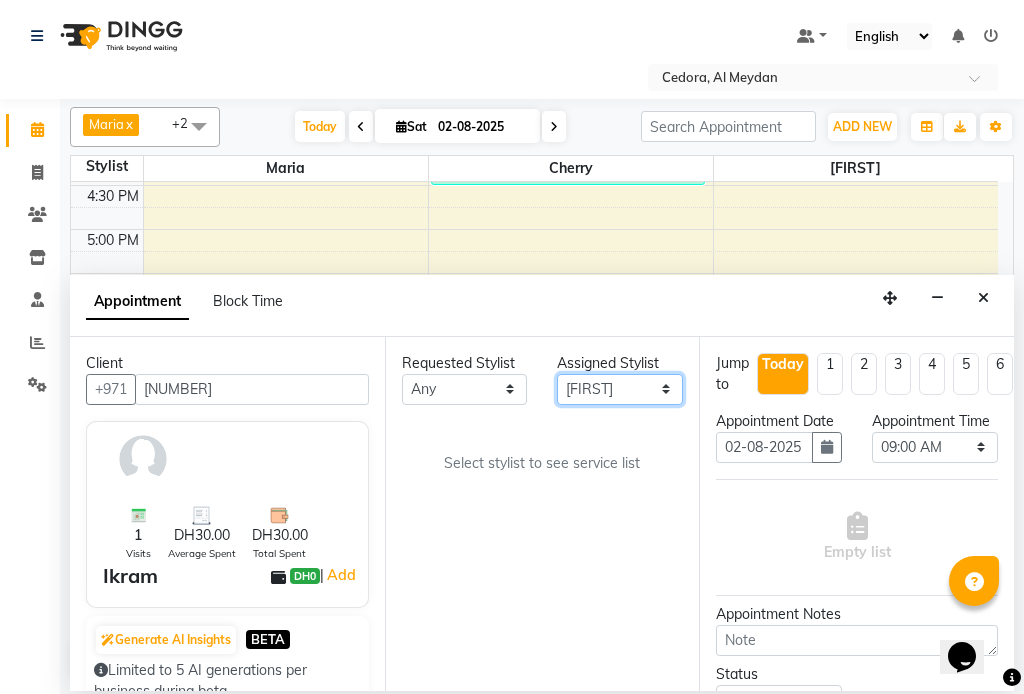 click on "Select Cherry [FIRST] [FIRST] [FIRST]" at bounding box center [620, 389] 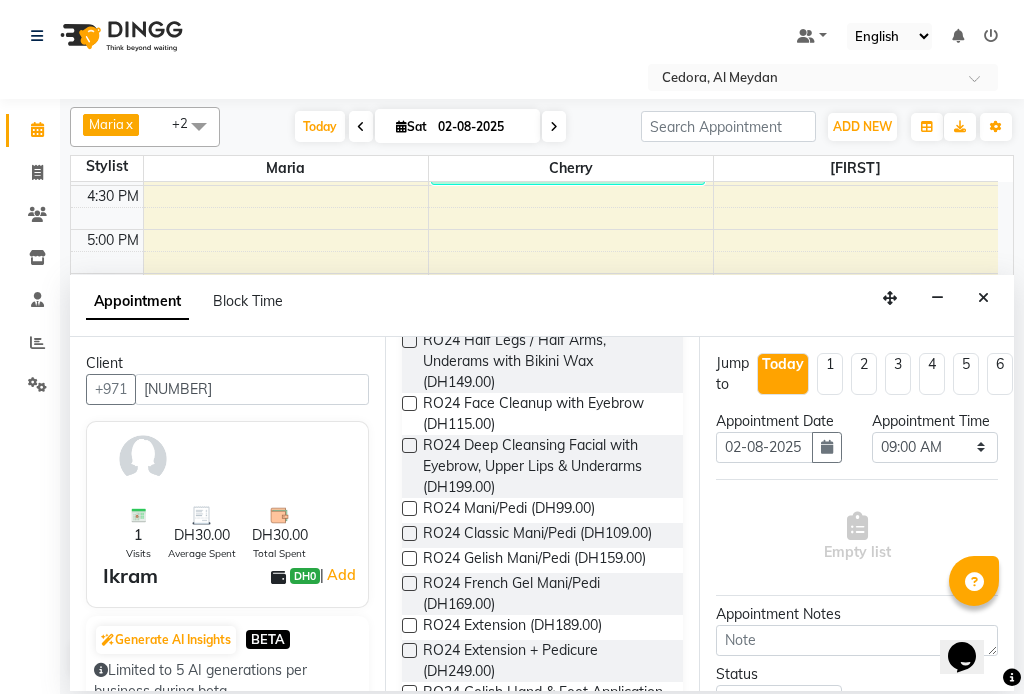 scroll, scrollTop: 1176, scrollLeft: 0, axis: vertical 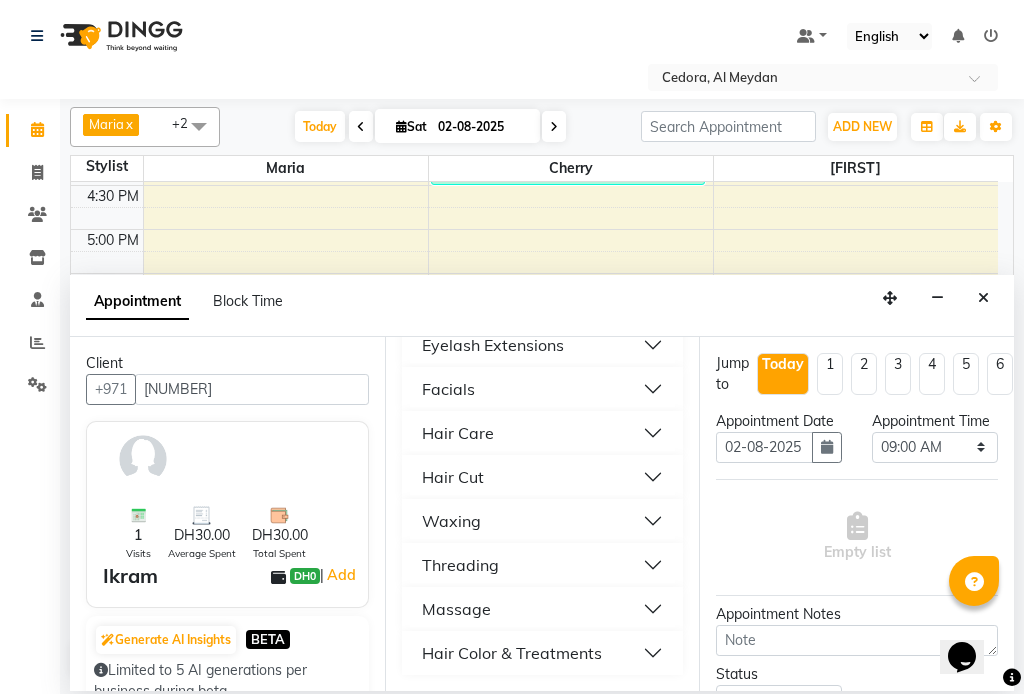 click on "Threading" at bounding box center [460, 565] 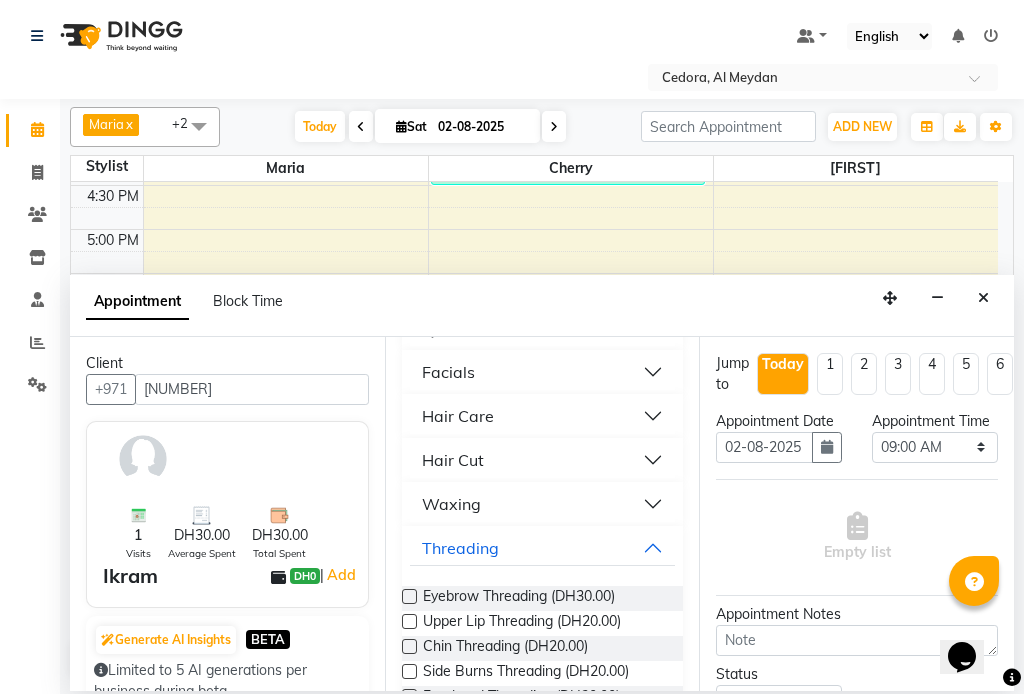 click at bounding box center (409, 596) 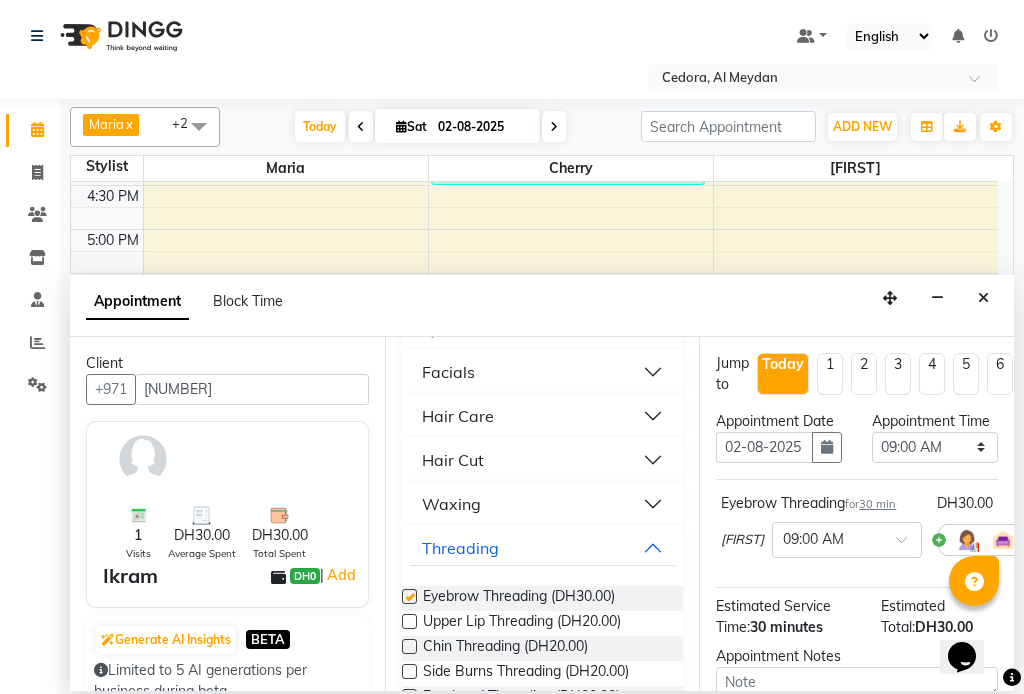 checkbox on "false" 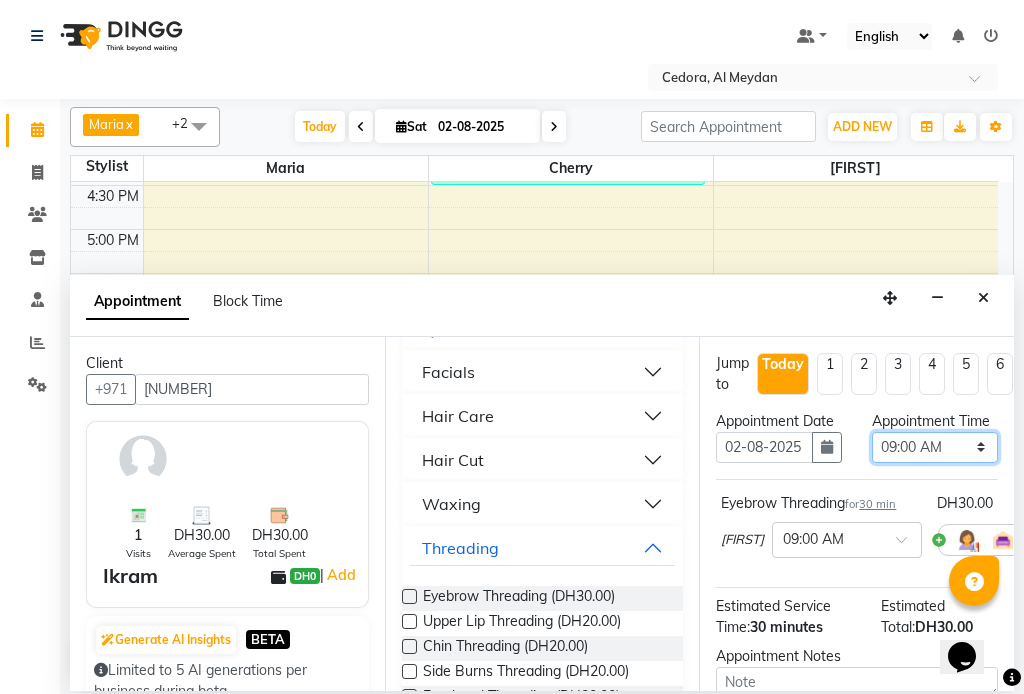 click on "Select 09:00 AM 09:15 AM 09:30 AM 09:45 AM 10:00 AM 10:15 AM 10:30 AM 10:45 AM 11:00 AM 11:15 AM 11:30 AM 11:45 AM 12:00 PM 12:15 PM 12:30 PM 12:45 PM 01:00 PM 01:15 PM 01:30 PM 01:45 PM 02:00 PM 02:15 PM 02:30 PM 02:45 PM 03:00 PM 03:15 PM 03:30 PM 03:45 PM 04:00 PM 04:15 PM 04:30 PM 04:45 PM 05:00 PM 05:15 PM 05:30 PM 05:45 PM 06:00 PM 06:15 PM 06:30 PM 06:45 PM 07:00 PM 07:15 PM 07:30 PM 07:45 PM 08:00 PM 08:15 PM 08:30 PM 08:45 PM 09:00 PM" at bounding box center [935, 447] 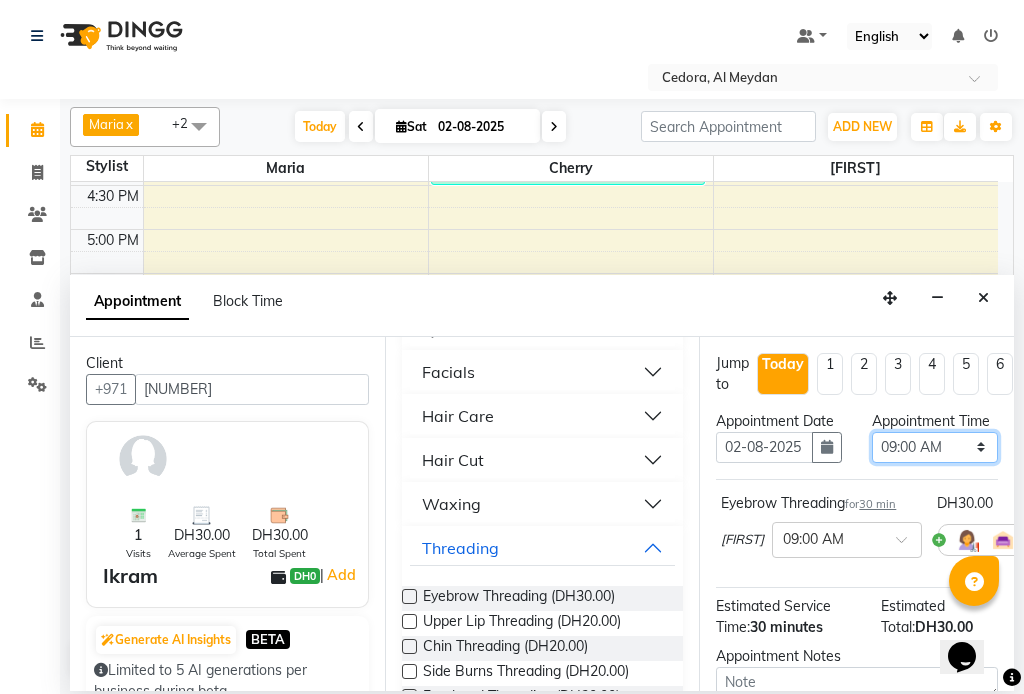 select on "1125" 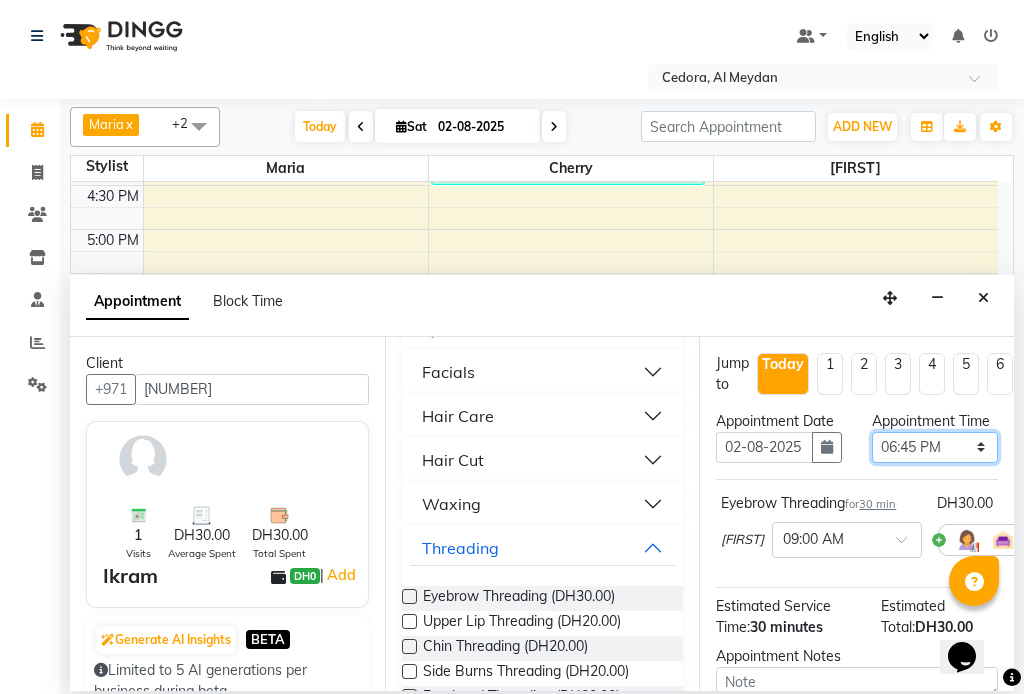 click on "Select 09:00 AM 09:15 AM 09:30 AM 09:45 AM 10:00 AM 10:15 AM 10:30 AM 10:45 AM 11:00 AM 11:15 AM 11:30 AM 11:45 AM 12:00 PM 12:15 PM 12:30 PM 12:45 PM 01:00 PM 01:15 PM 01:30 PM 01:45 PM 02:00 PM 02:15 PM 02:30 PM 02:45 PM 03:00 PM 03:15 PM 03:30 PM 03:45 PM 04:00 PM 04:15 PM 04:30 PM 04:45 PM 05:00 PM 05:15 PM 05:30 PM 05:45 PM 06:00 PM 06:15 PM 06:30 PM 06:45 PM 07:00 PM 07:15 PM 07:30 PM 07:45 PM 08:00 PM 08:15 PM 08:30 PM 08:45 PM 09:00 PM" at bounding box center (935, 447) 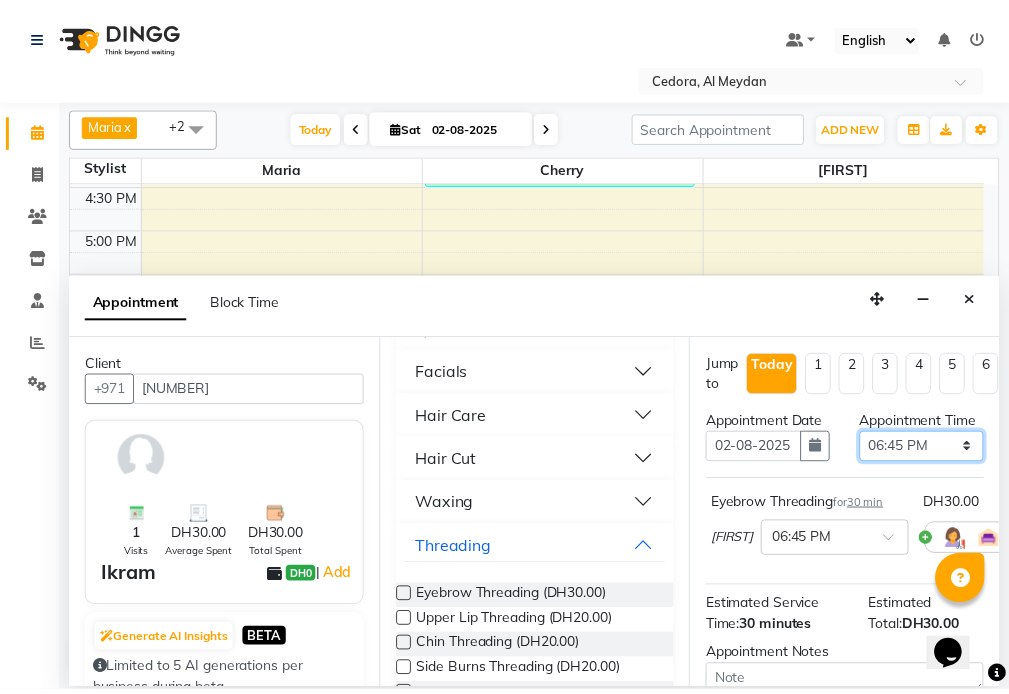 scroll, scrollTop: 267, scrollLeft: 0, axis: vertical 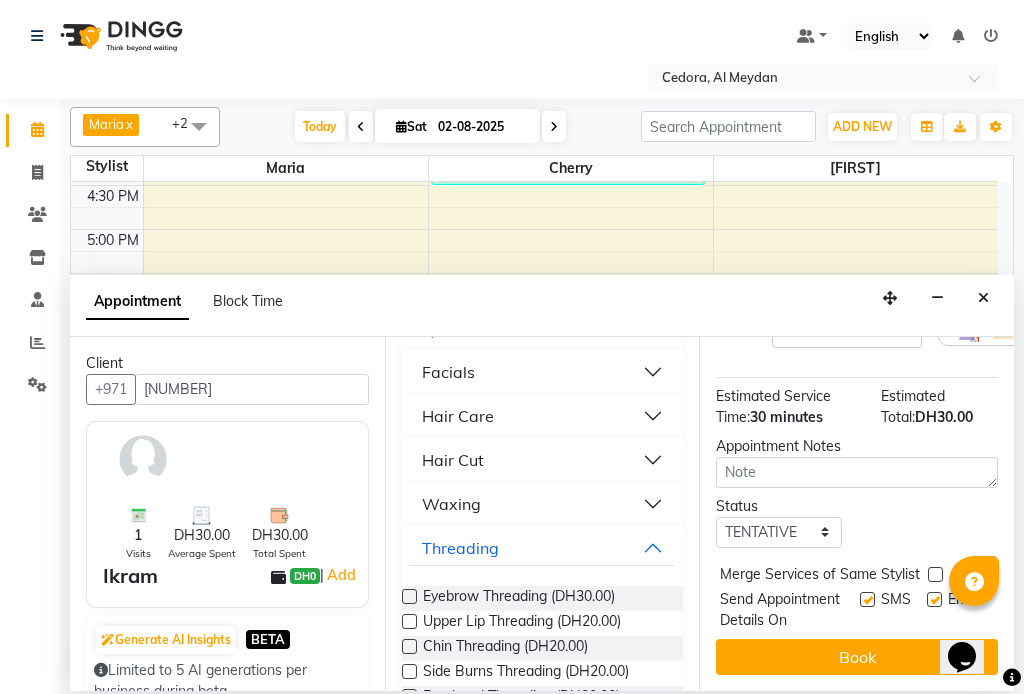 click at bounding box center [935, 574] 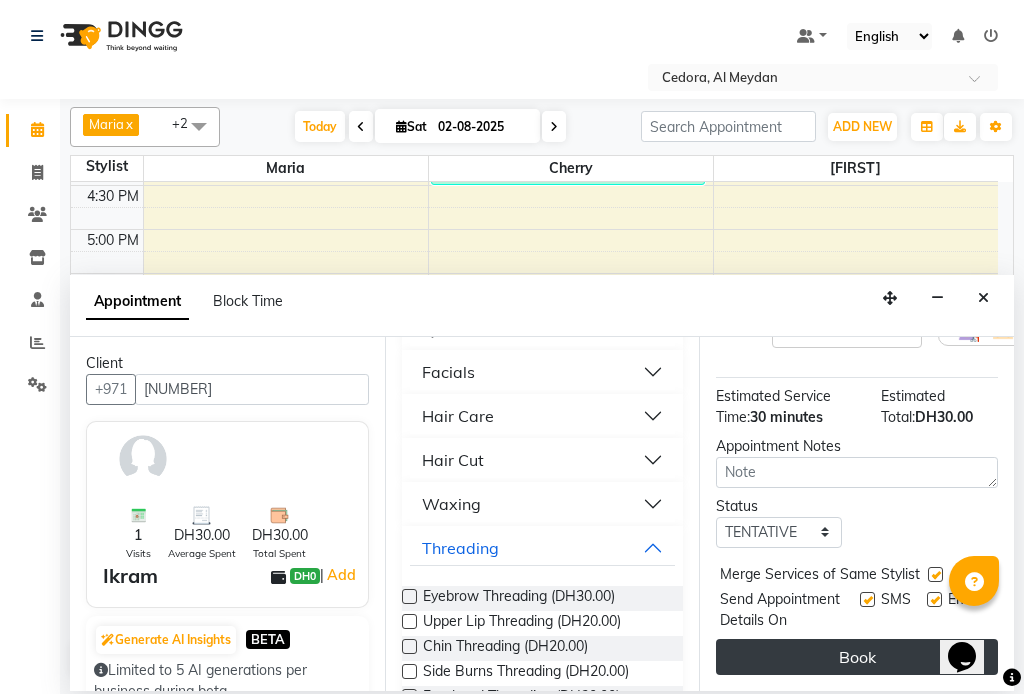 click on "Book" at bounding box center (857, 657) 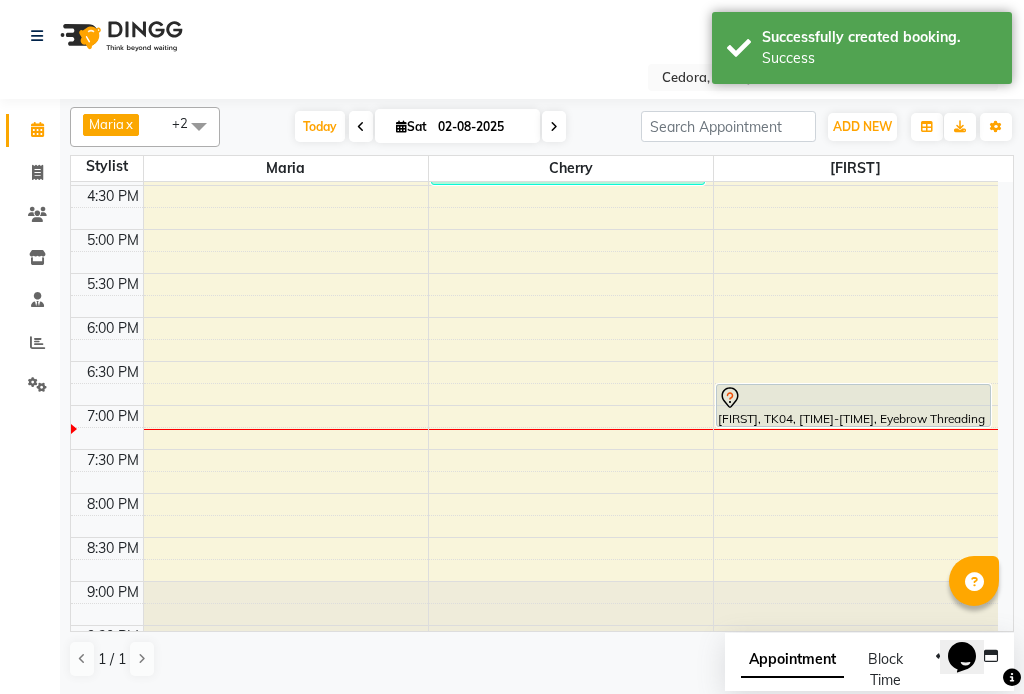 click on "[FIRST], TK04, [TIME]-[TIME], Eyebrow Threading" at bounding box center [853, 405] 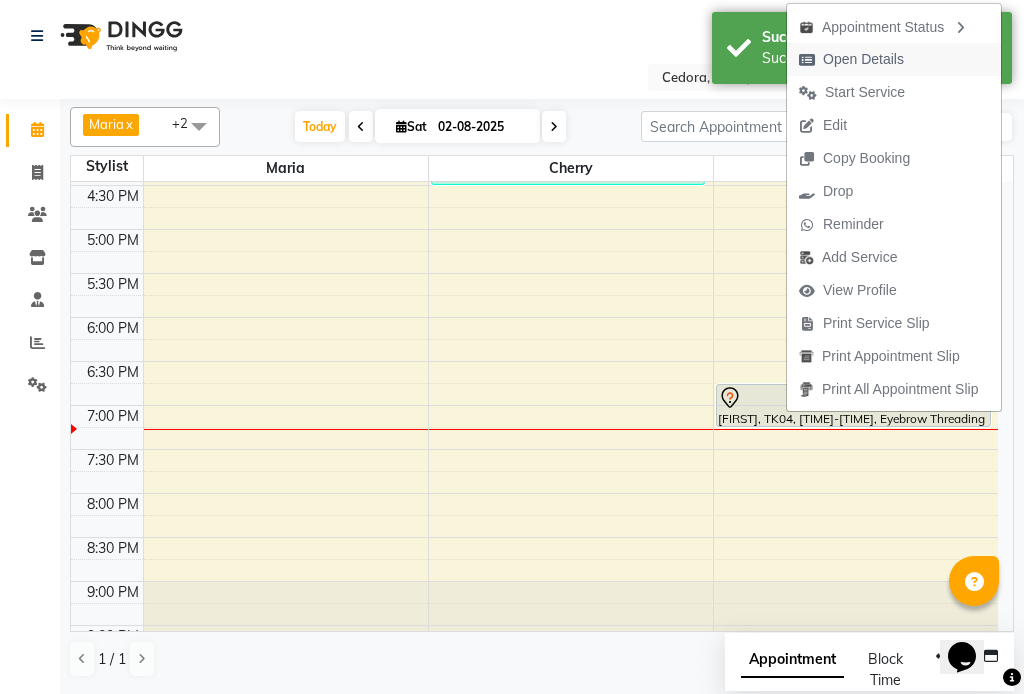 click on "Open Details" at bounding box center [863, 59] 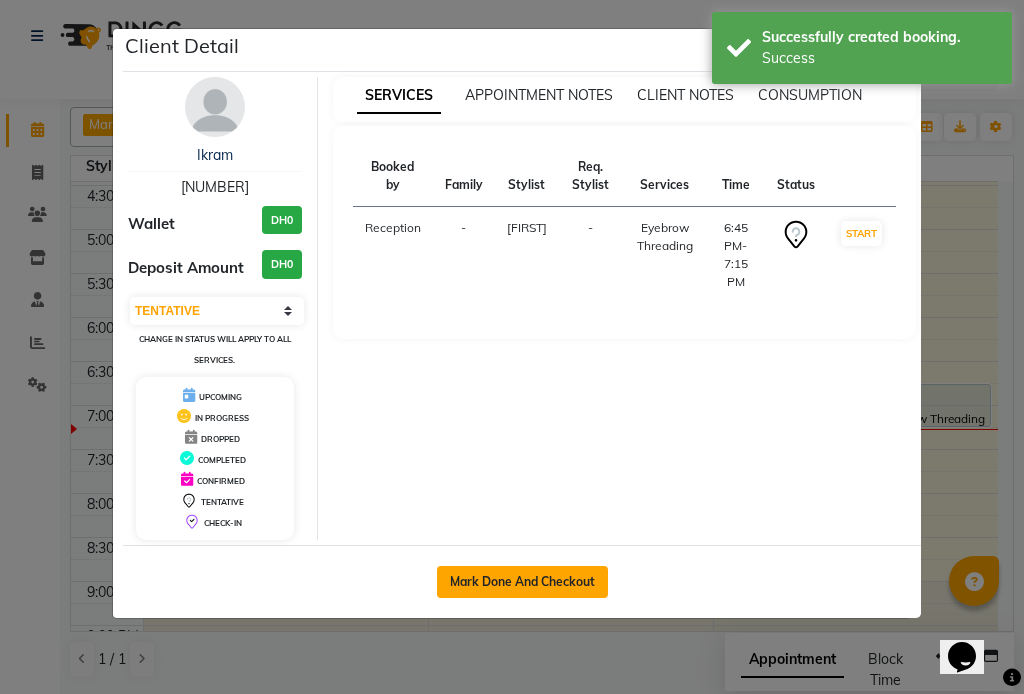 click on "Mark Done And Checkout" 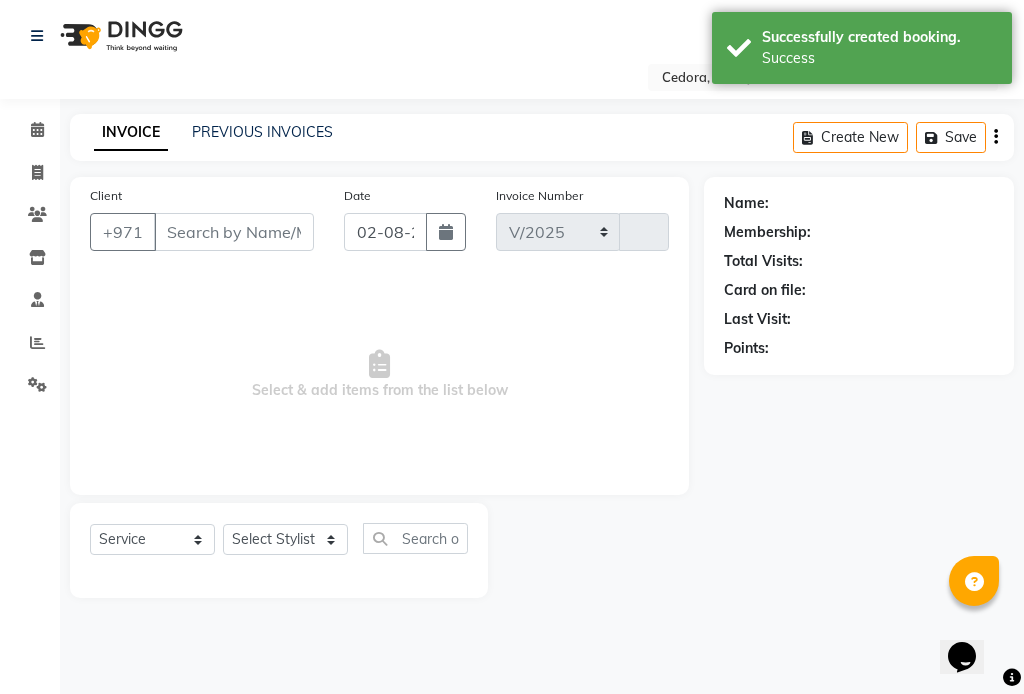 select on "5144" 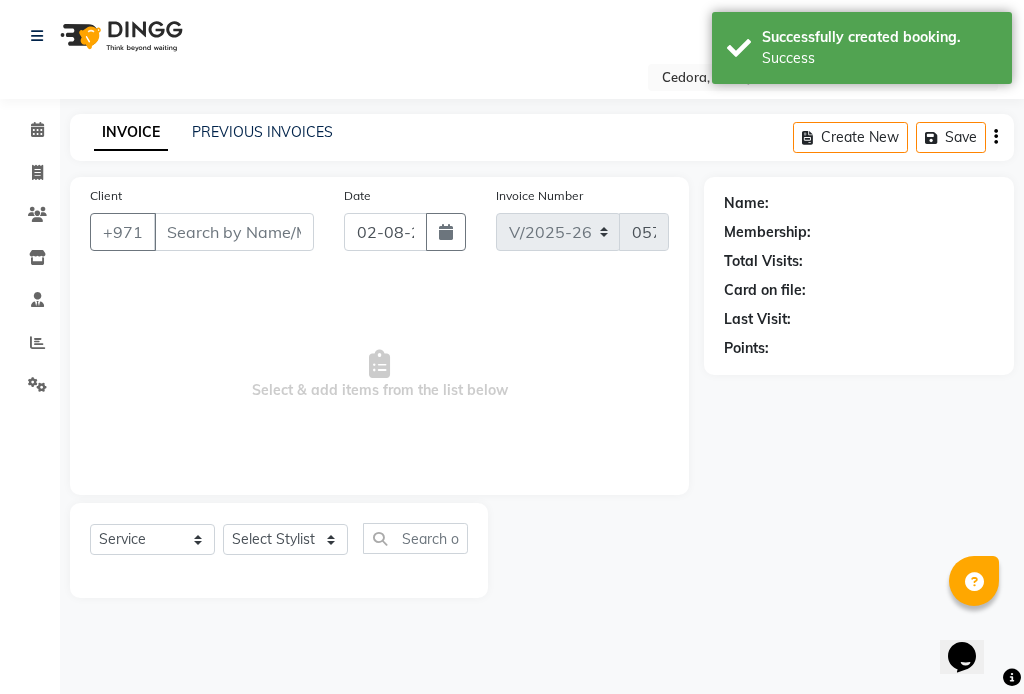 type on "[NUMBER]" 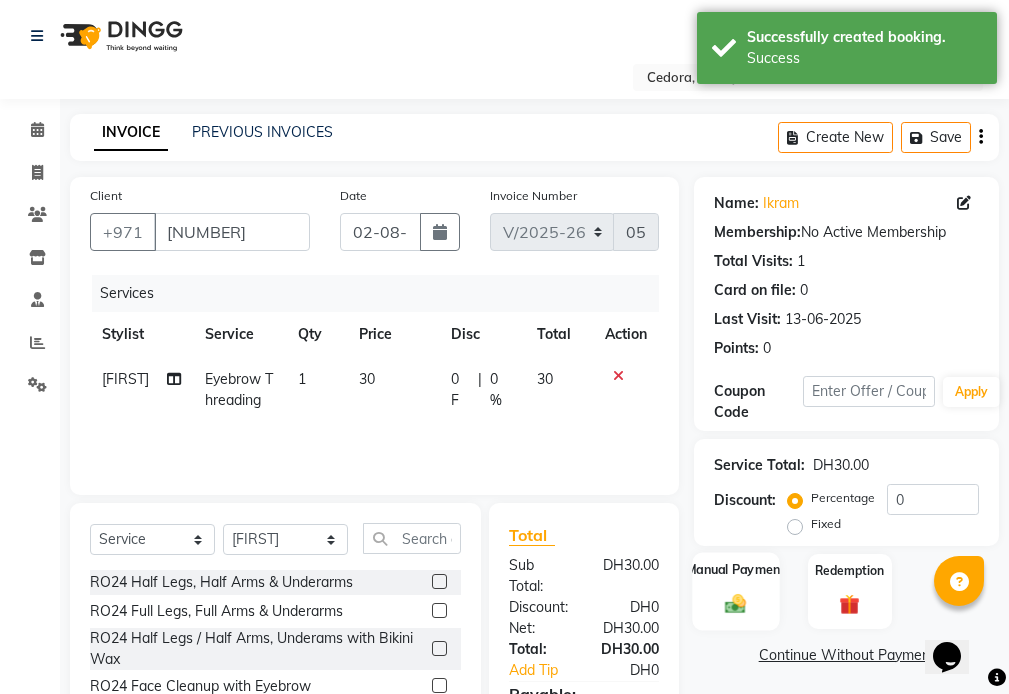 click on "Manual Payment" 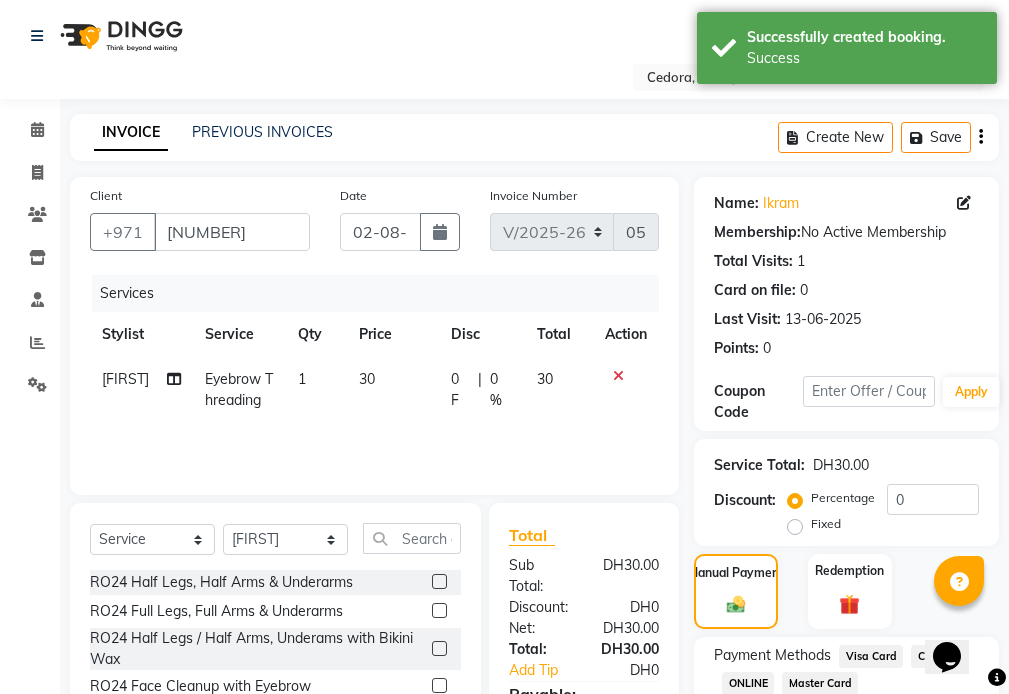 click on "Master Card" 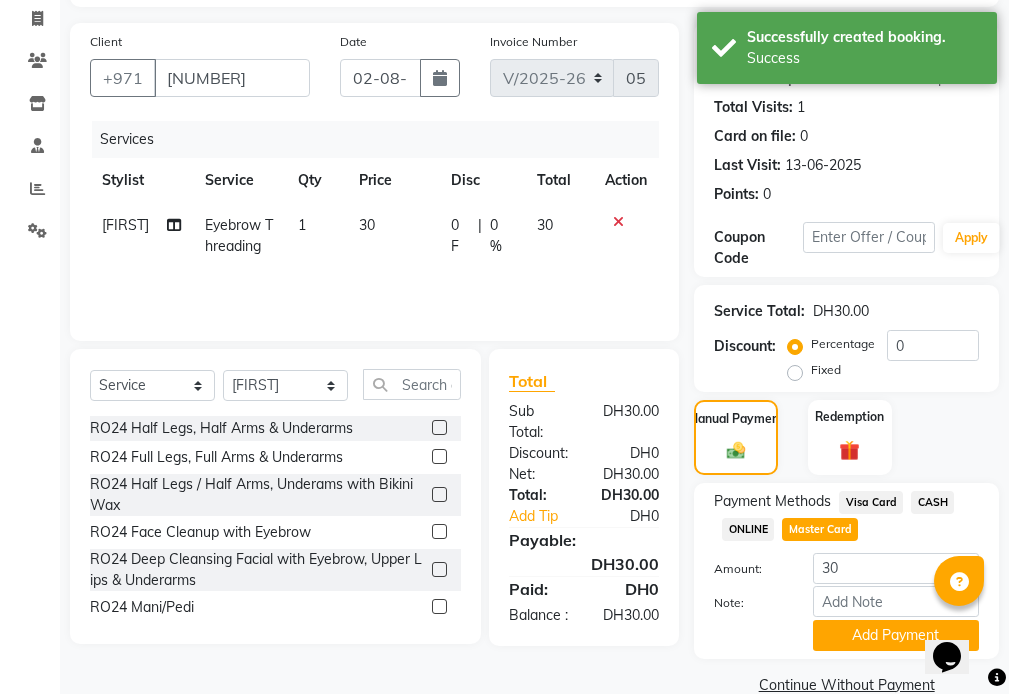 scroll, scrollTop: 190, scrollLeft: 0, axis: vertical 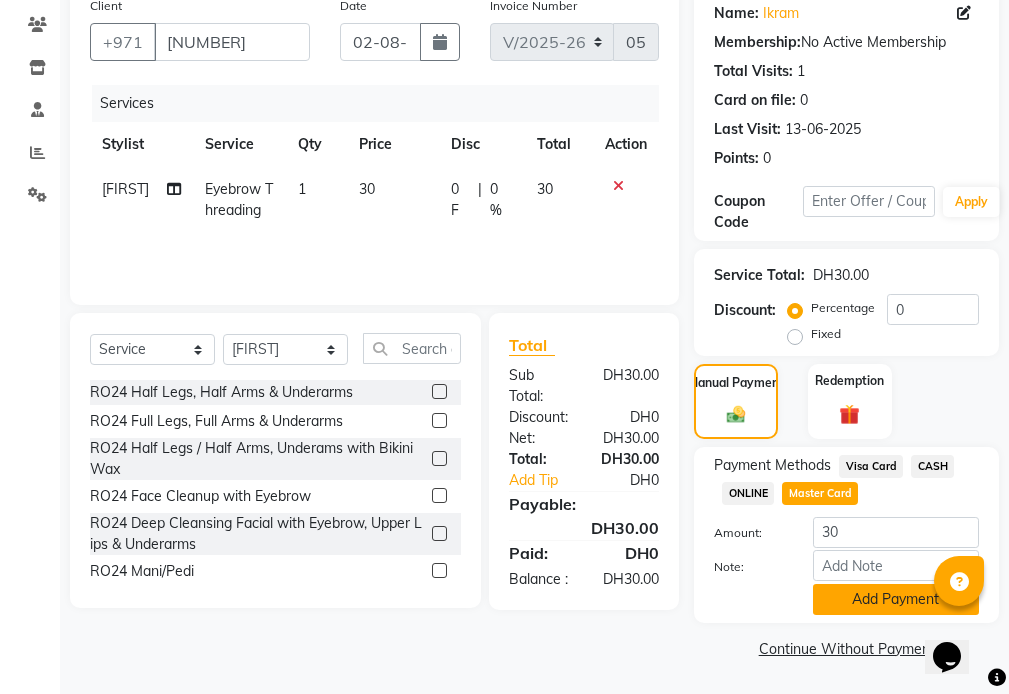 click on "Add Payment" 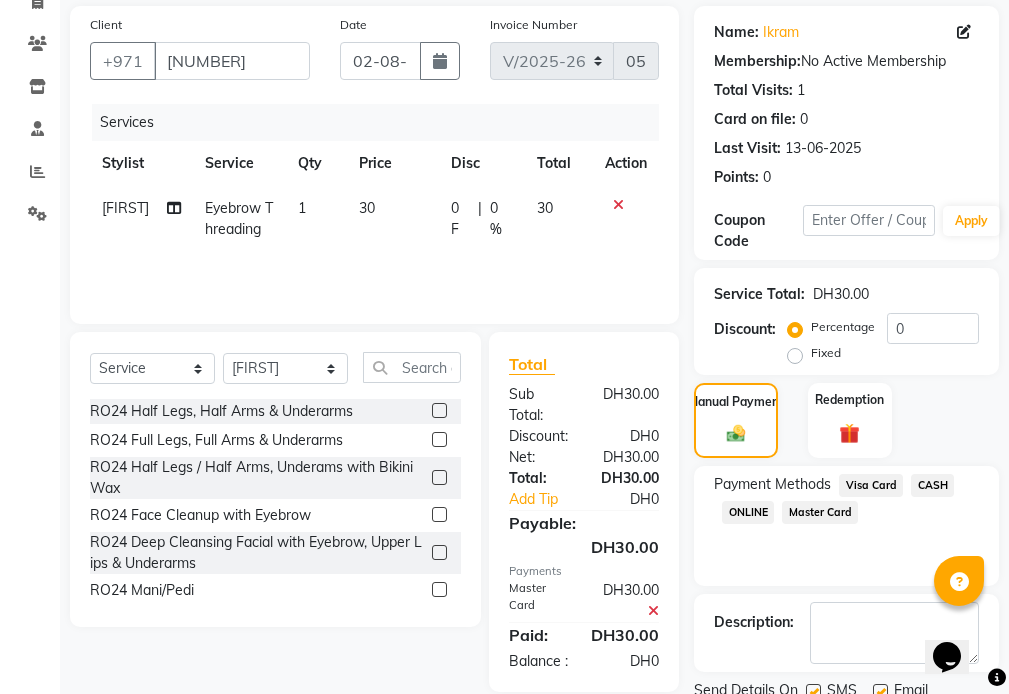scroll, scrollTop: 247, scrollLeft: 0, axis: vertical 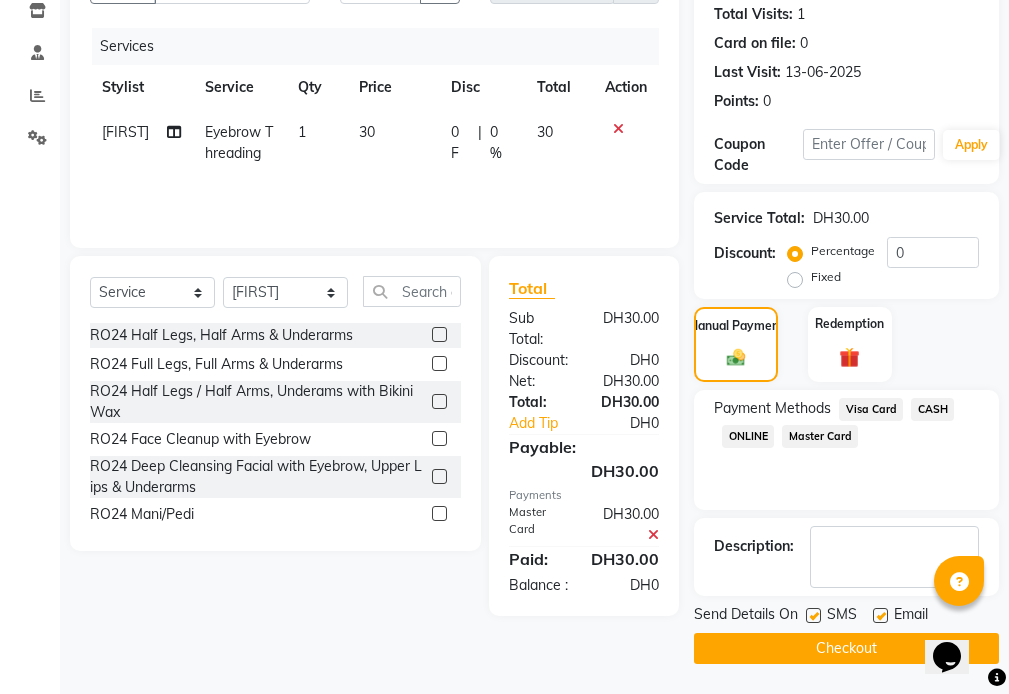 click on "Checkout" 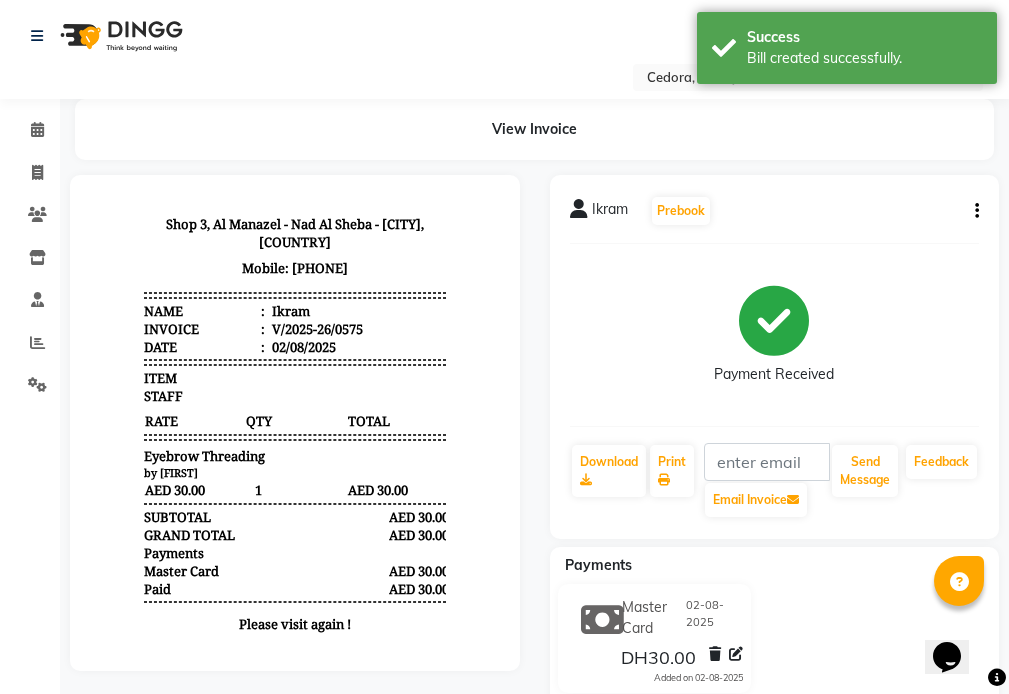 scroll, scrollTop: 0, scrollLeft: 0, axis: both 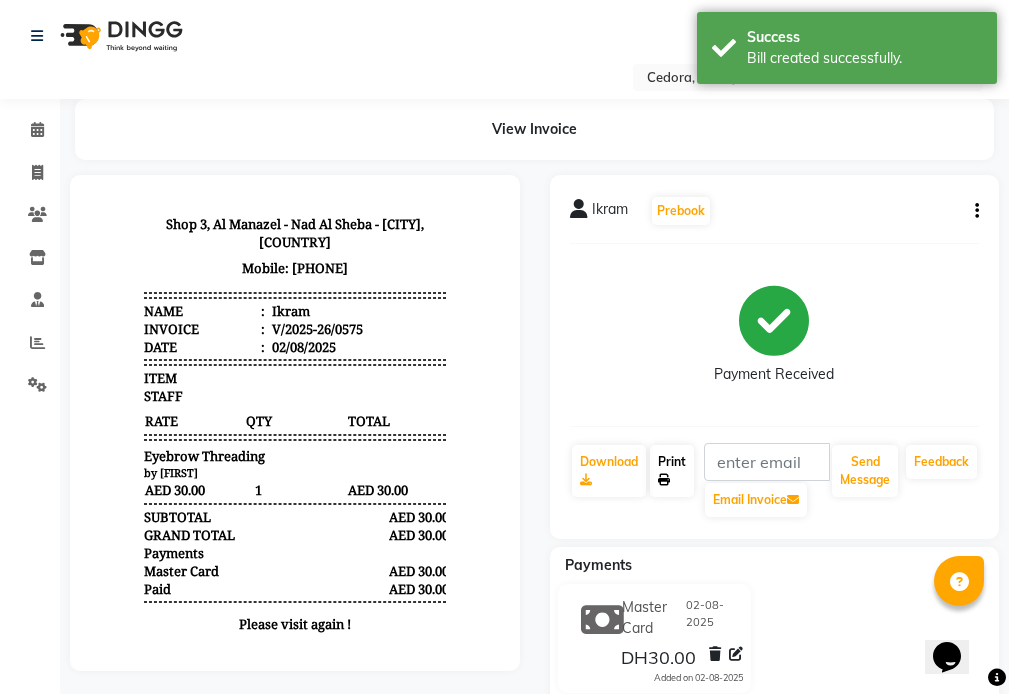 click on "Print" 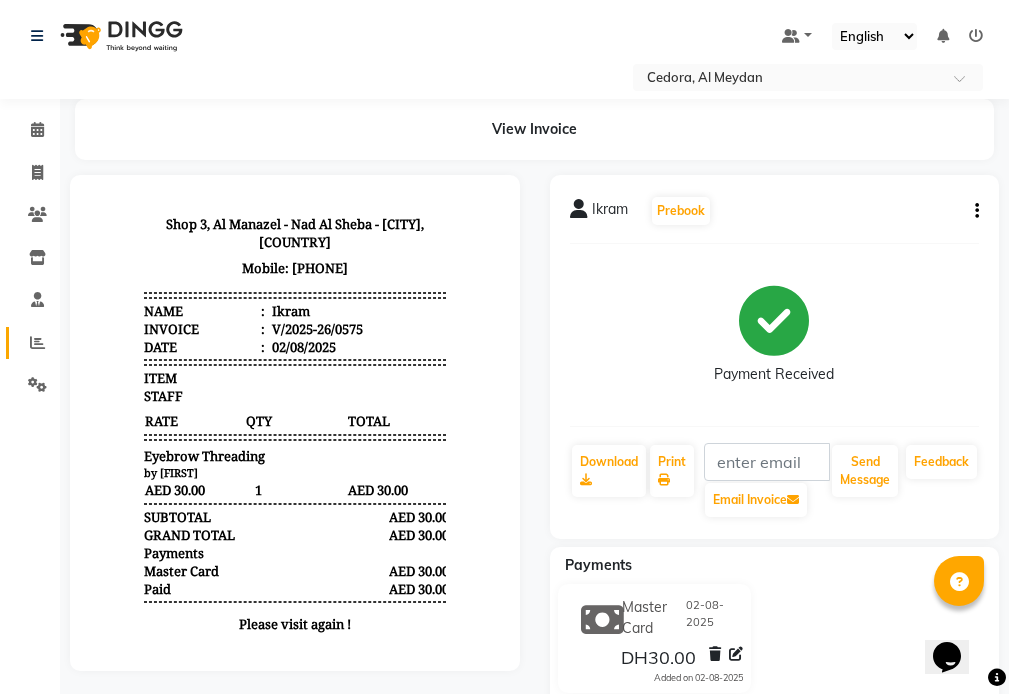 click 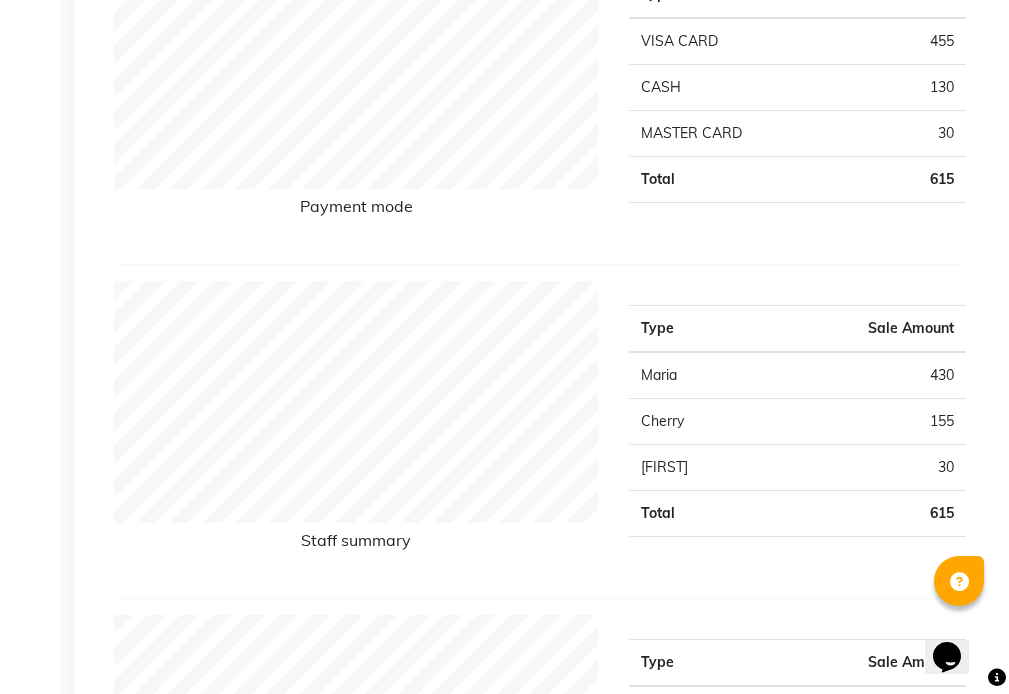 scroll, scrollTop: 423, scrollLeft: 0, axis: vertical 